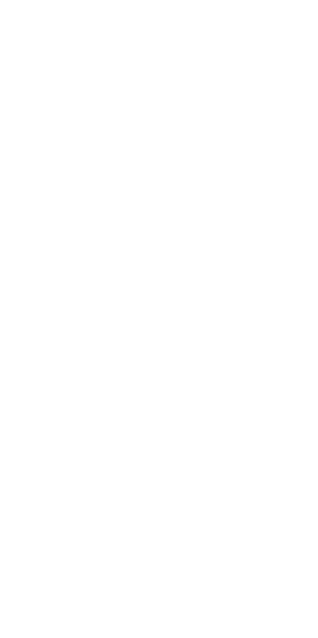 scroll, scrollTop: 0, scrollLeft: 0, axis: both 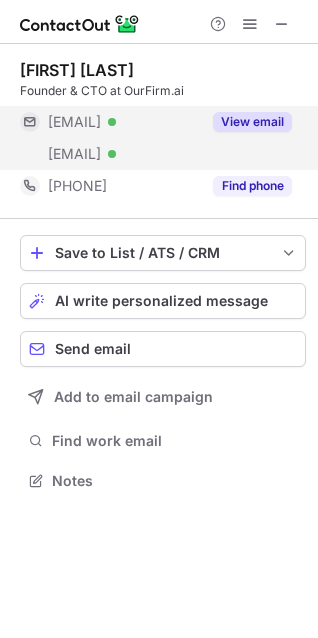 click on "View email" at bounding box center (252, 122) 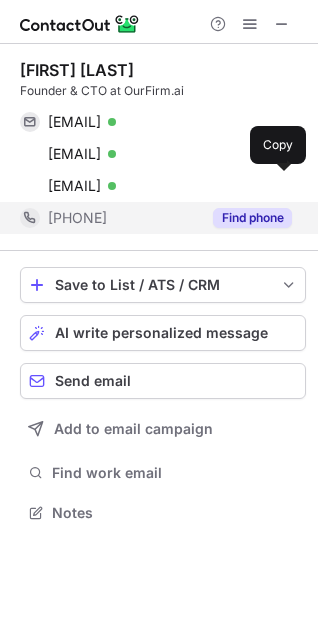 scroll, scrollTop: 10, scrollLeft: 9, axis: both 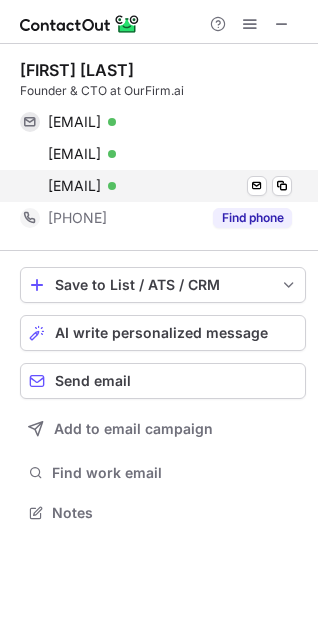 drag, startPoint x: 287, startPoint y: 188, endPoint x: 204, endPoint y: 188, distance: 83 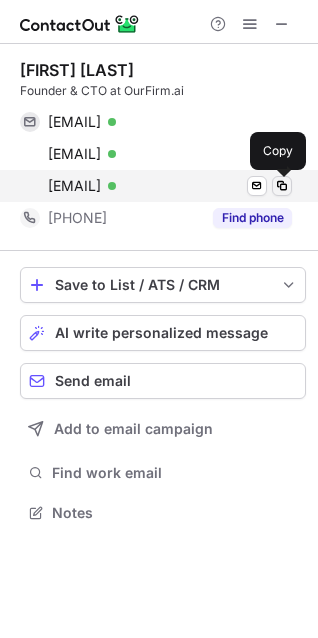 click at bounding box center (282, 186) 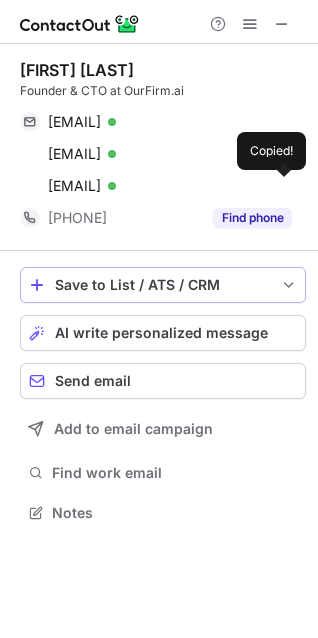 type 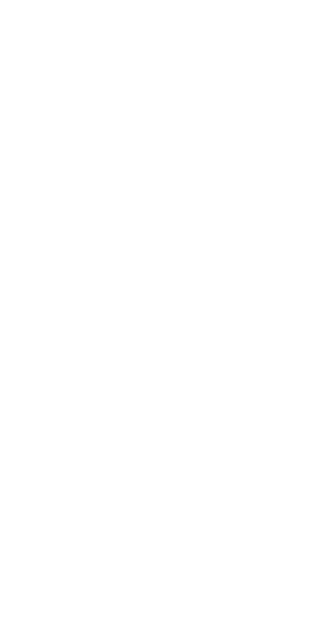 scroll, scrollTop: 0, scrollLeft: 0, axis: both 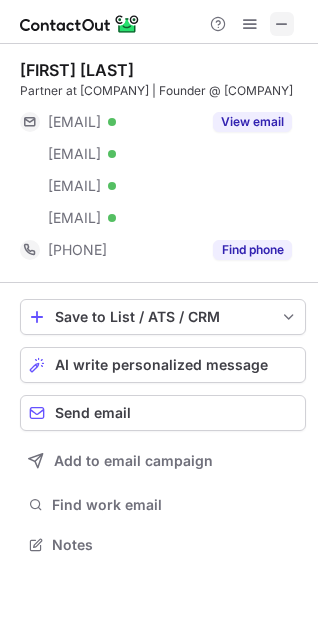 click at bounding box center (282, 24) 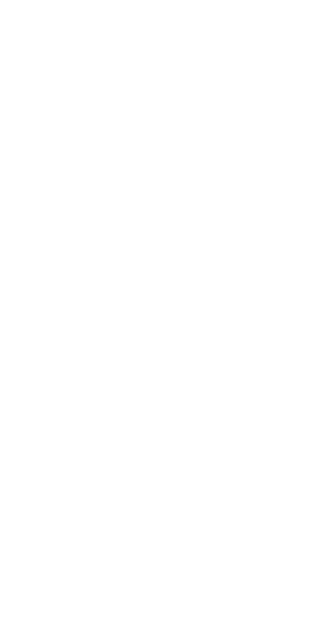 scroll, scrollTop: 0, scrollLeft: 0, axis: both 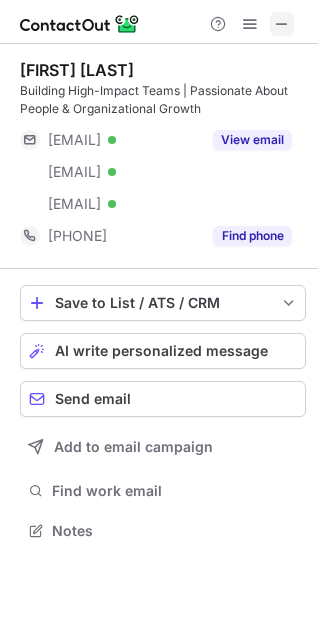 click at bounding box center [282, 24] 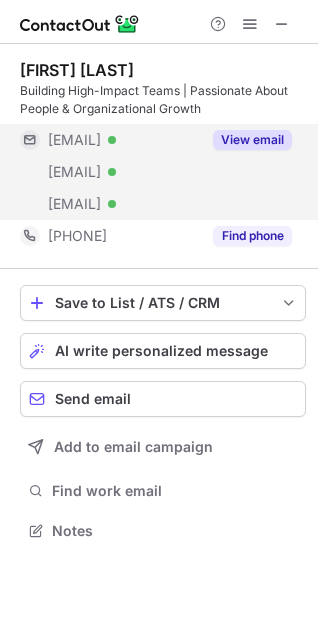 click on "View email" at bounding box center (252, 140) 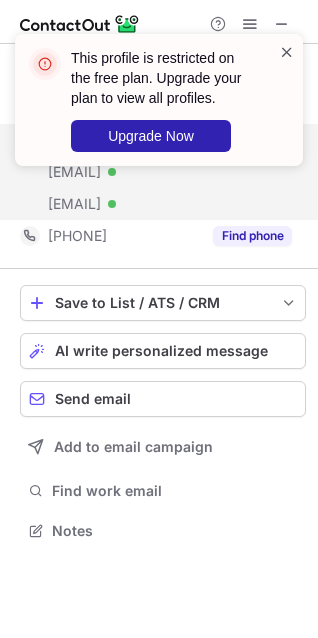 click at bounding box center [287, 52] 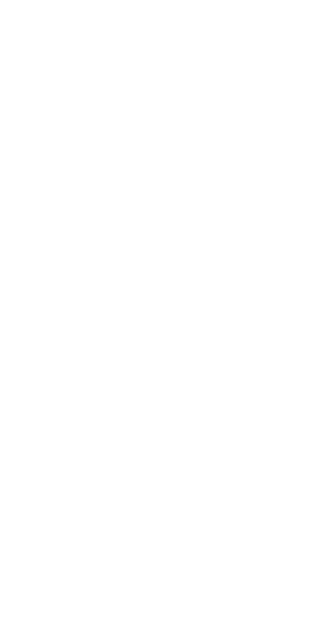 scroll, scrollTop: 0, scrollLeft: 0, axis: both 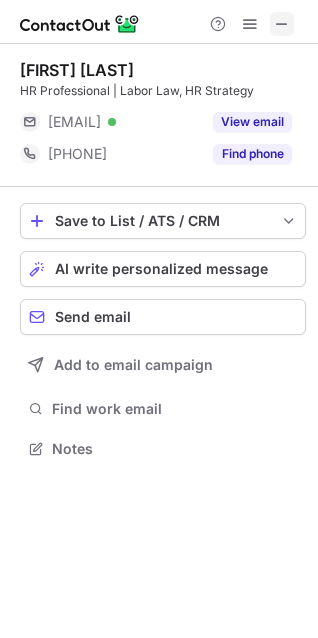 click at bounding box center (282, 24) 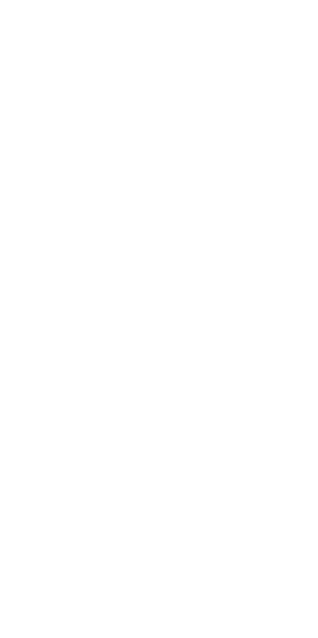 scroll, scrollTop: 0, scrollLeft: 0, axis: both 